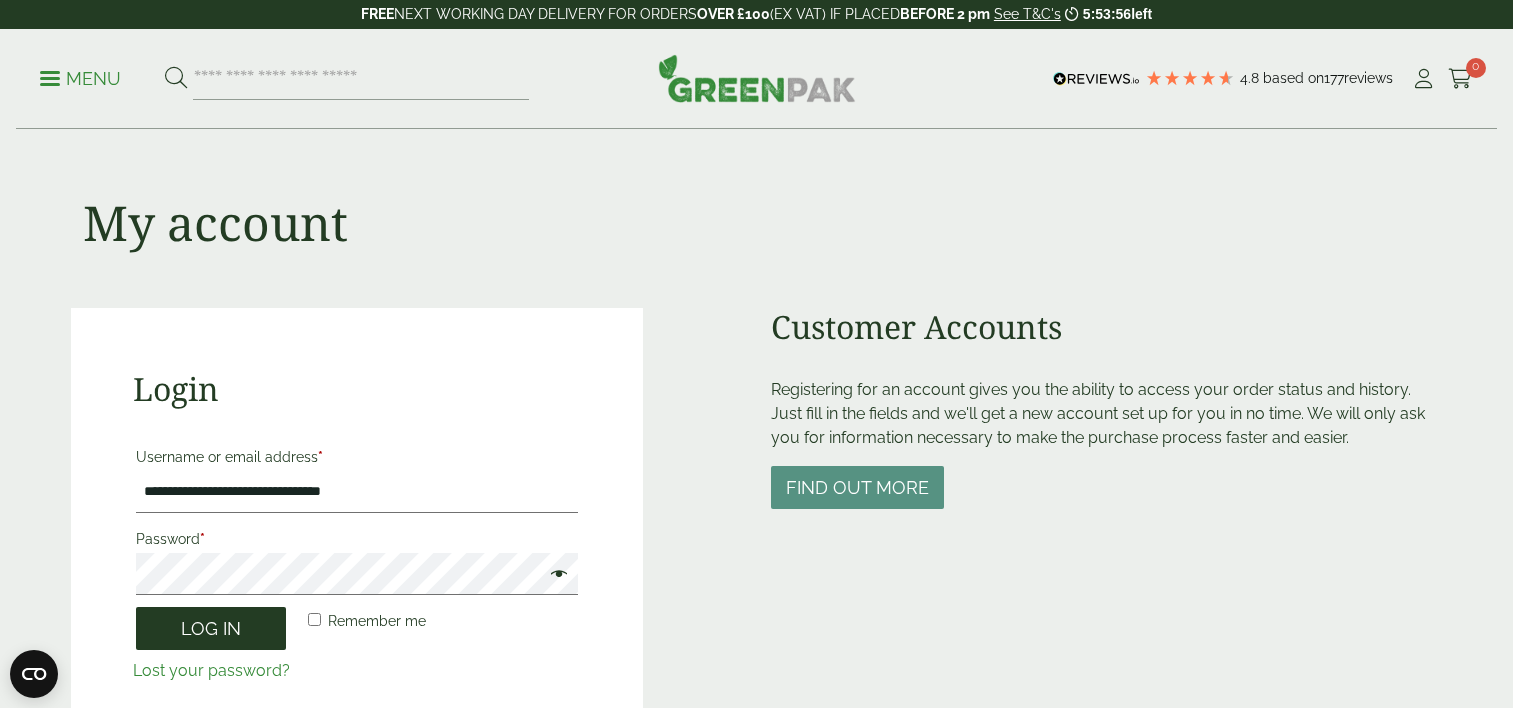scroll, scrollTop: 0, scrollLeft: 0, axis: both 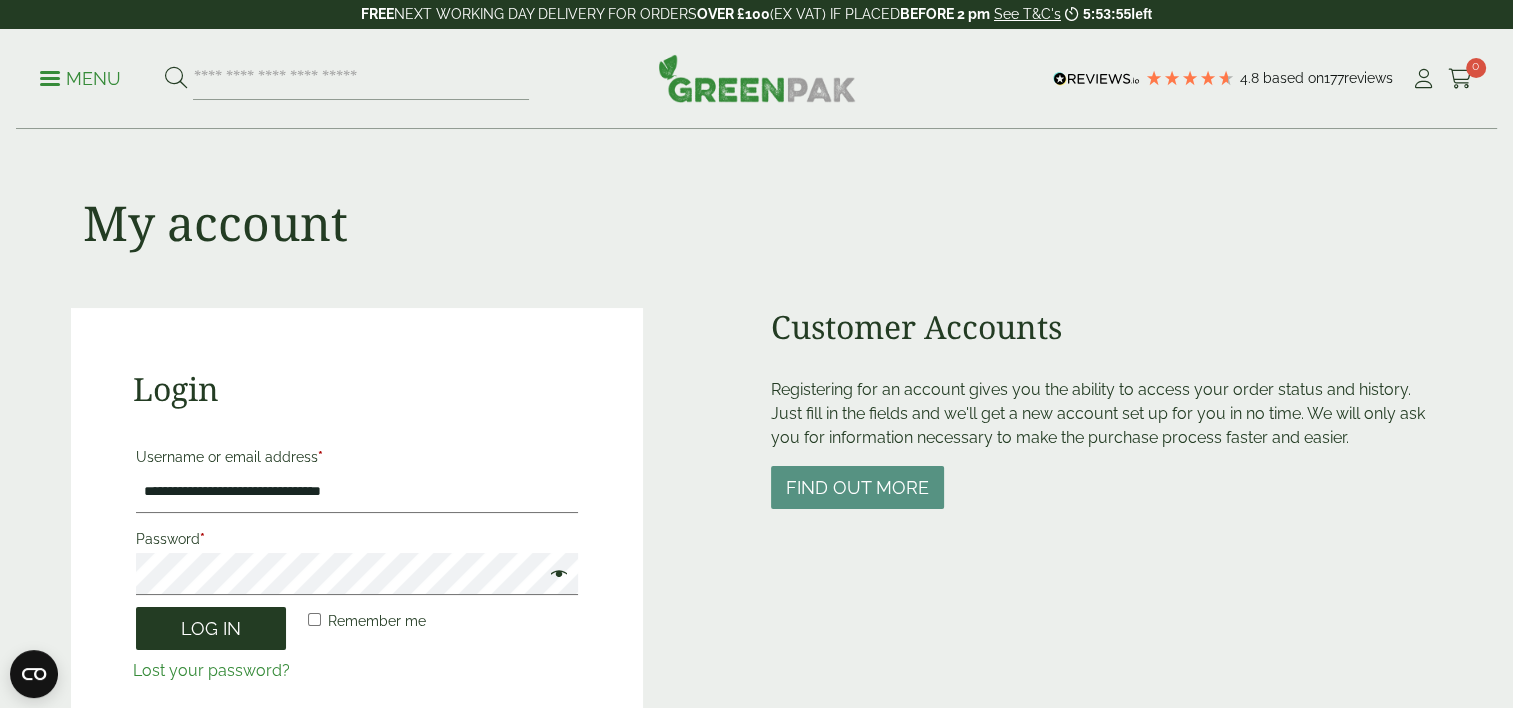 click on "Log in" at bounding box center (211, 628) 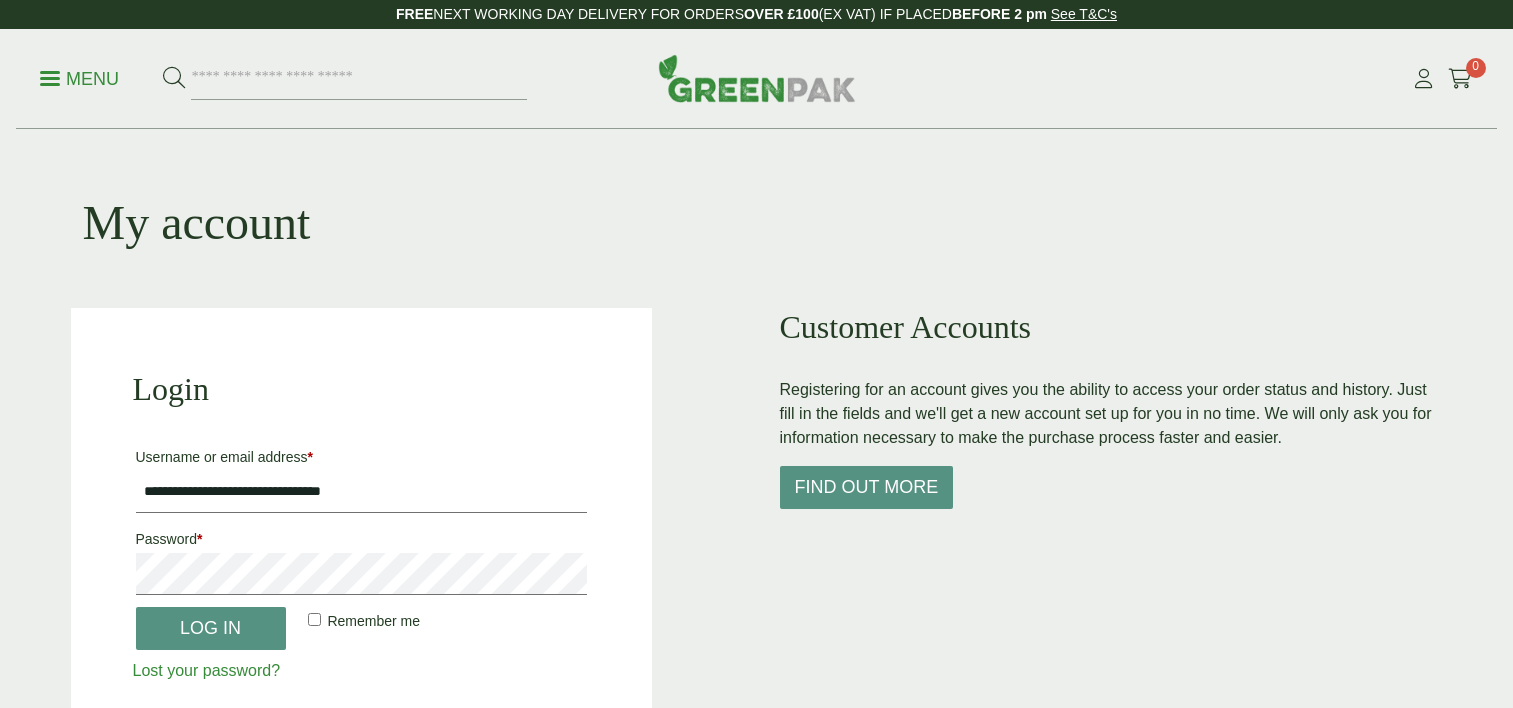 scroll, scrollTop: 0, scrollLeft: 0, axis: both 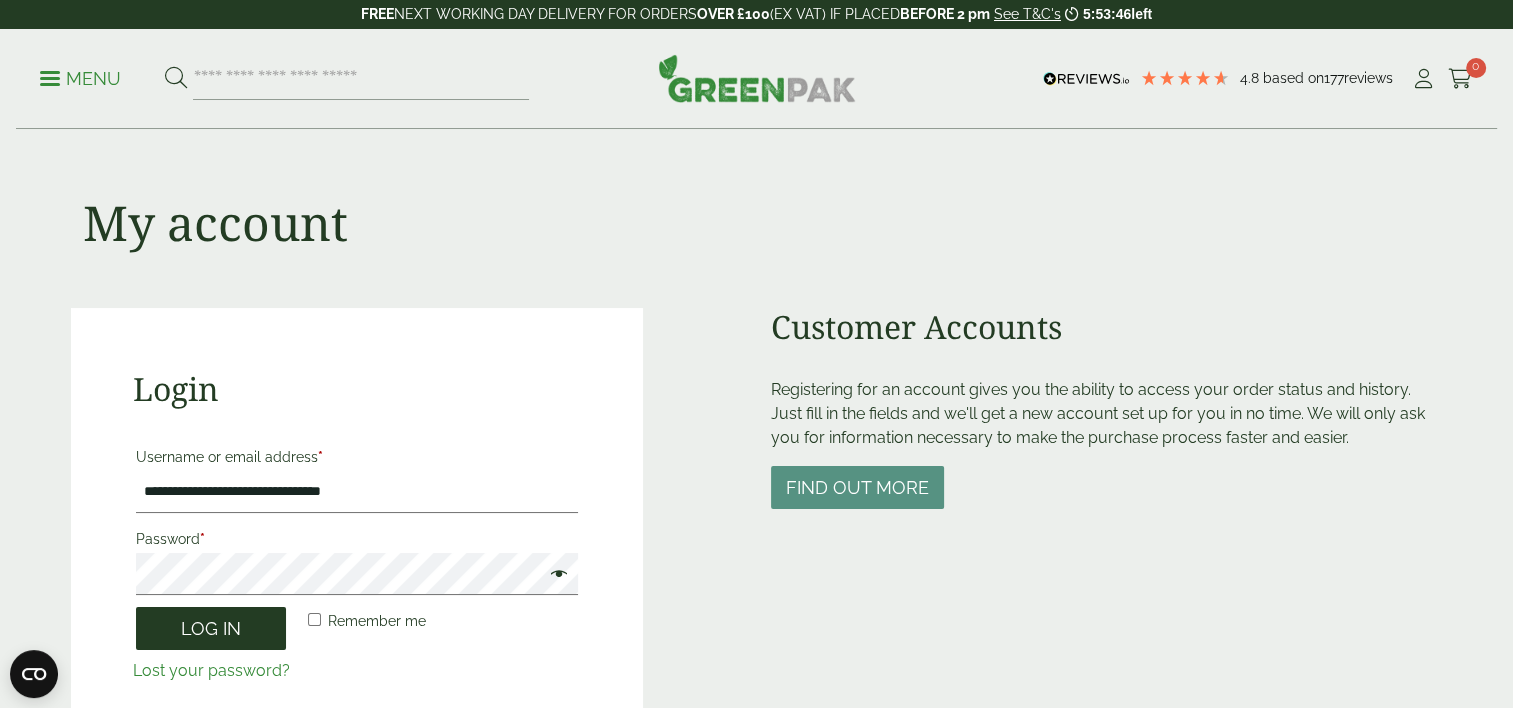 click on "Log in" at bounding box center (211, 628) 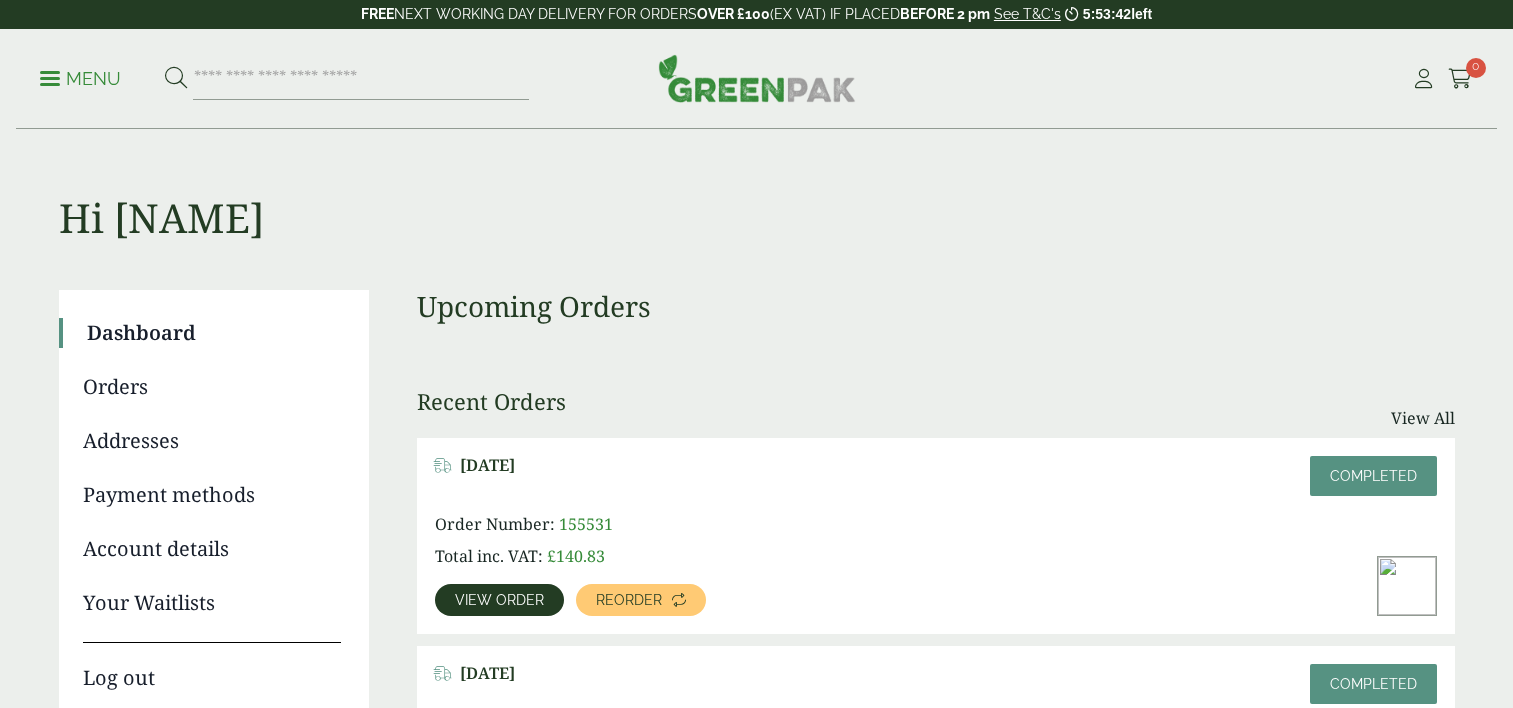 scroll, scrollTop: 0, scrollLeft: 0, axis: both 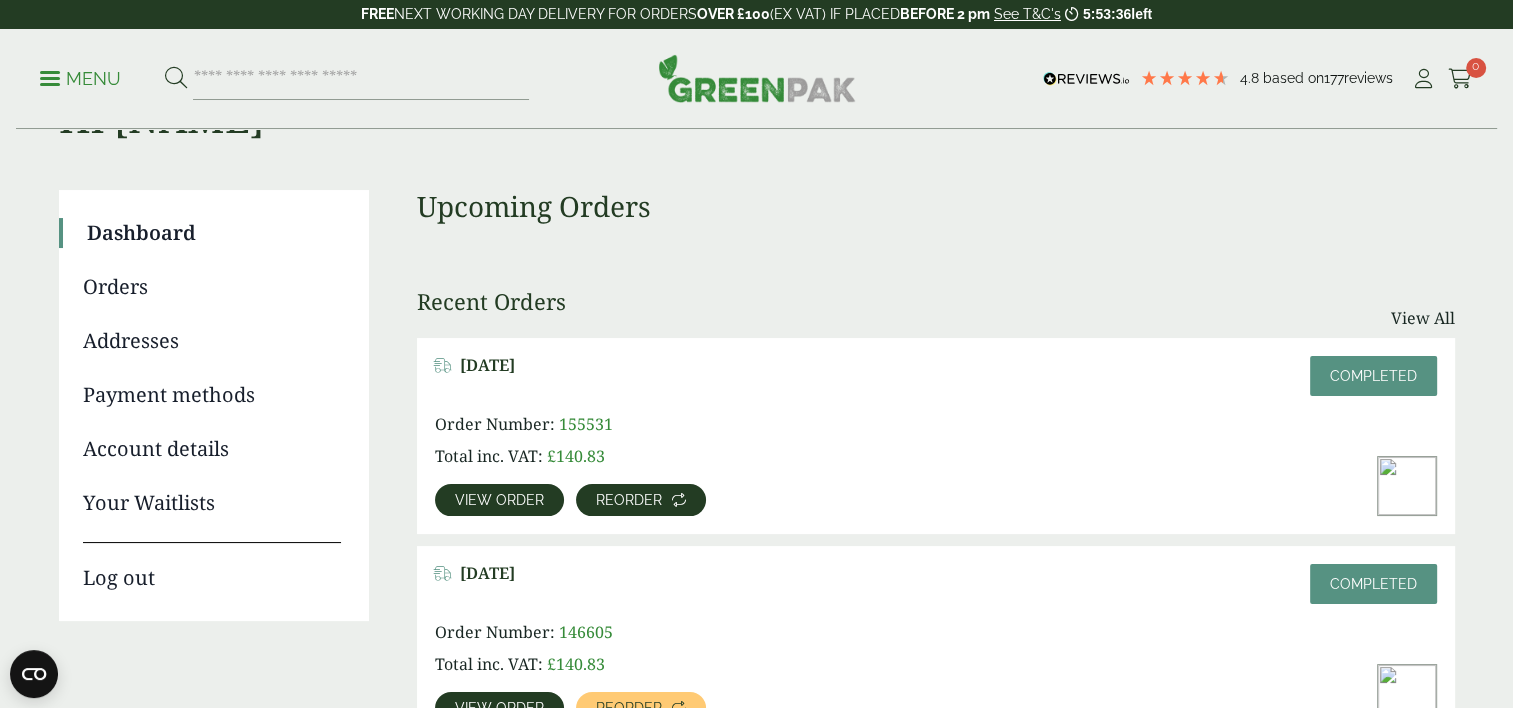 click on "Reorder" at bounding box center (629, 500) 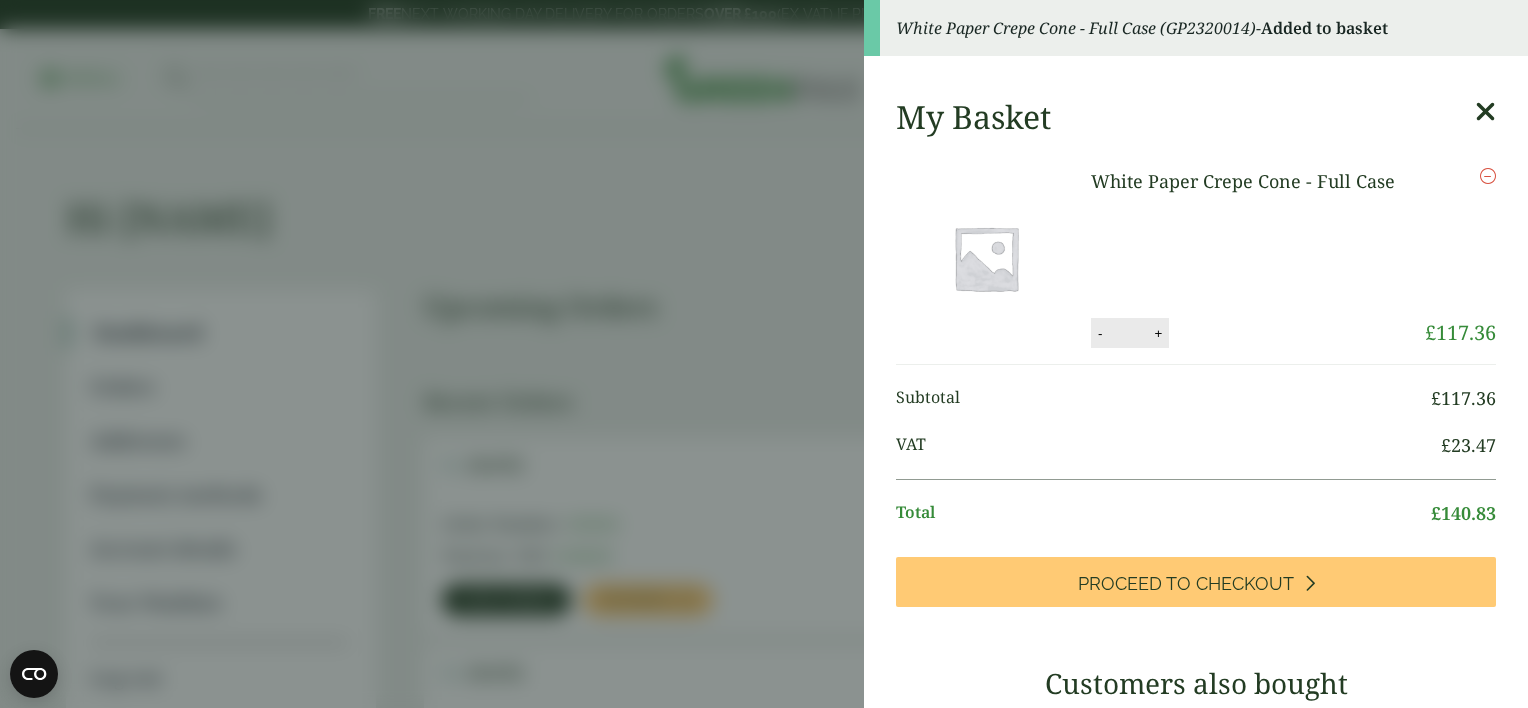 click at bounding box center [1485, 112] 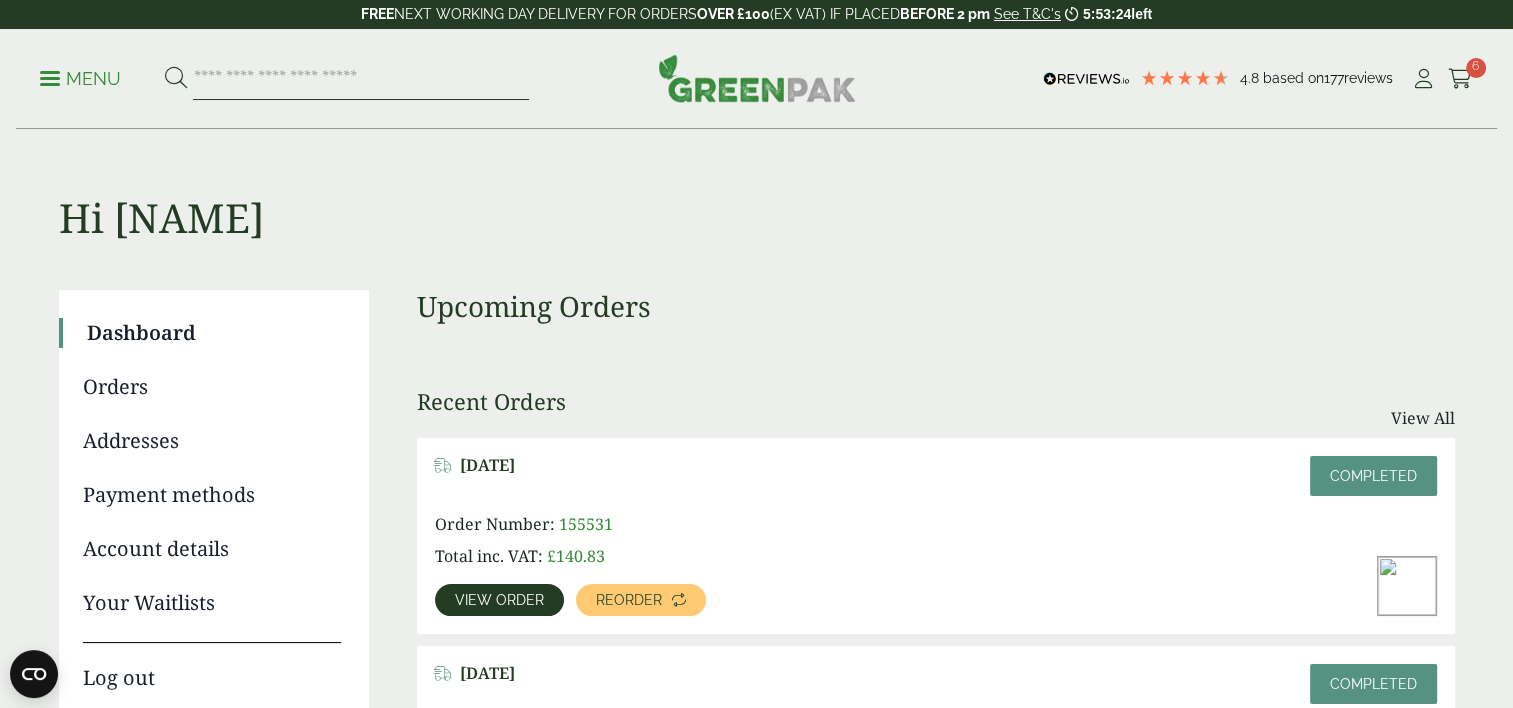 click at bounding box center [361, 79] 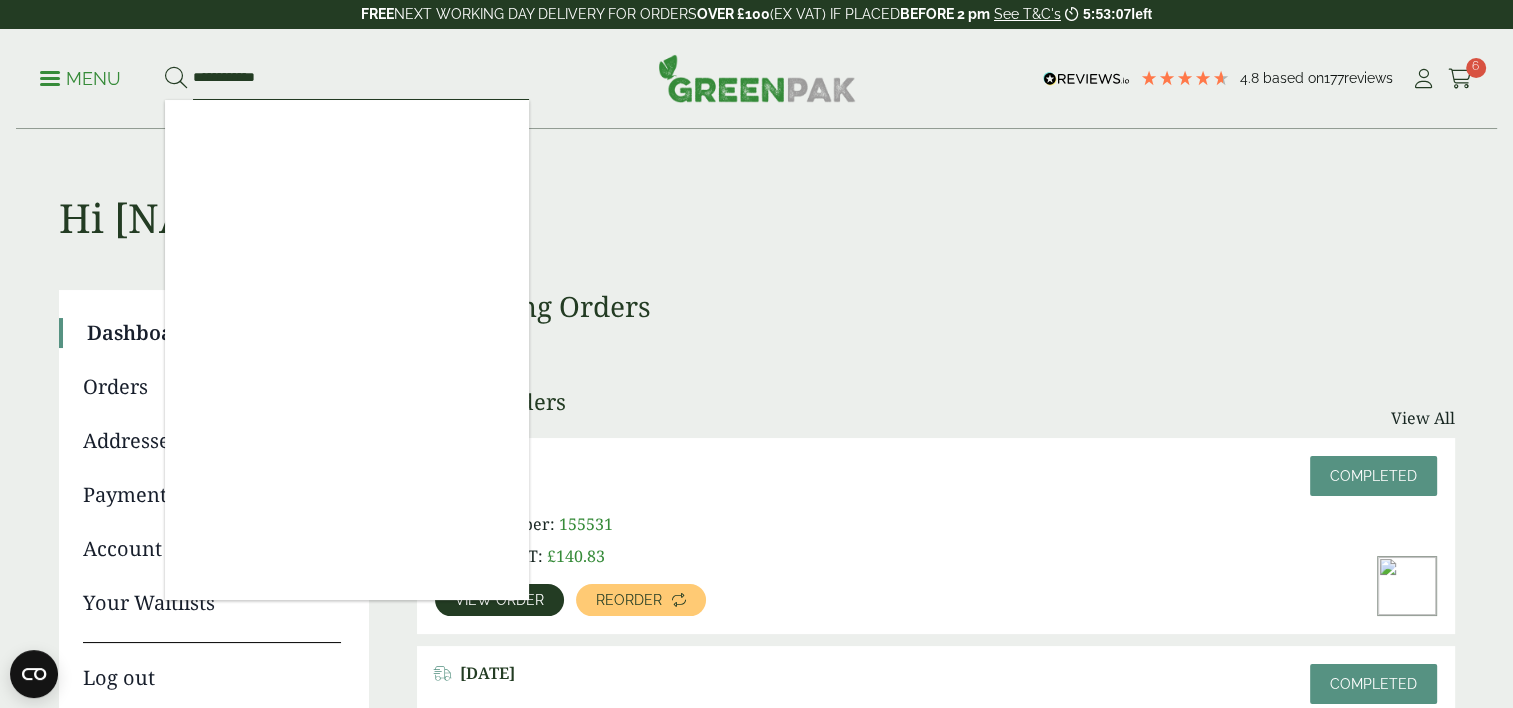 type on "**********" 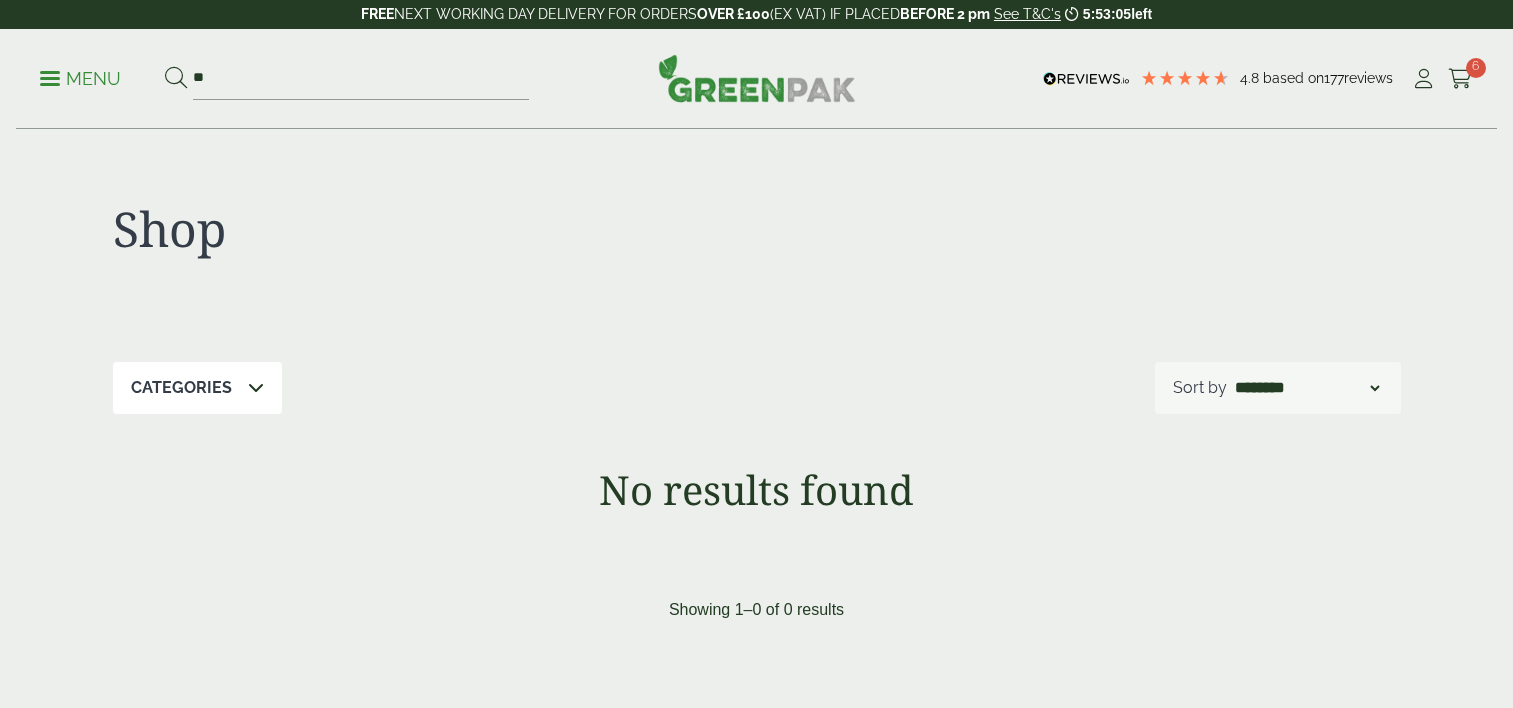 scroll, scrollTop: 0, scrollLeft: 0, axis: both 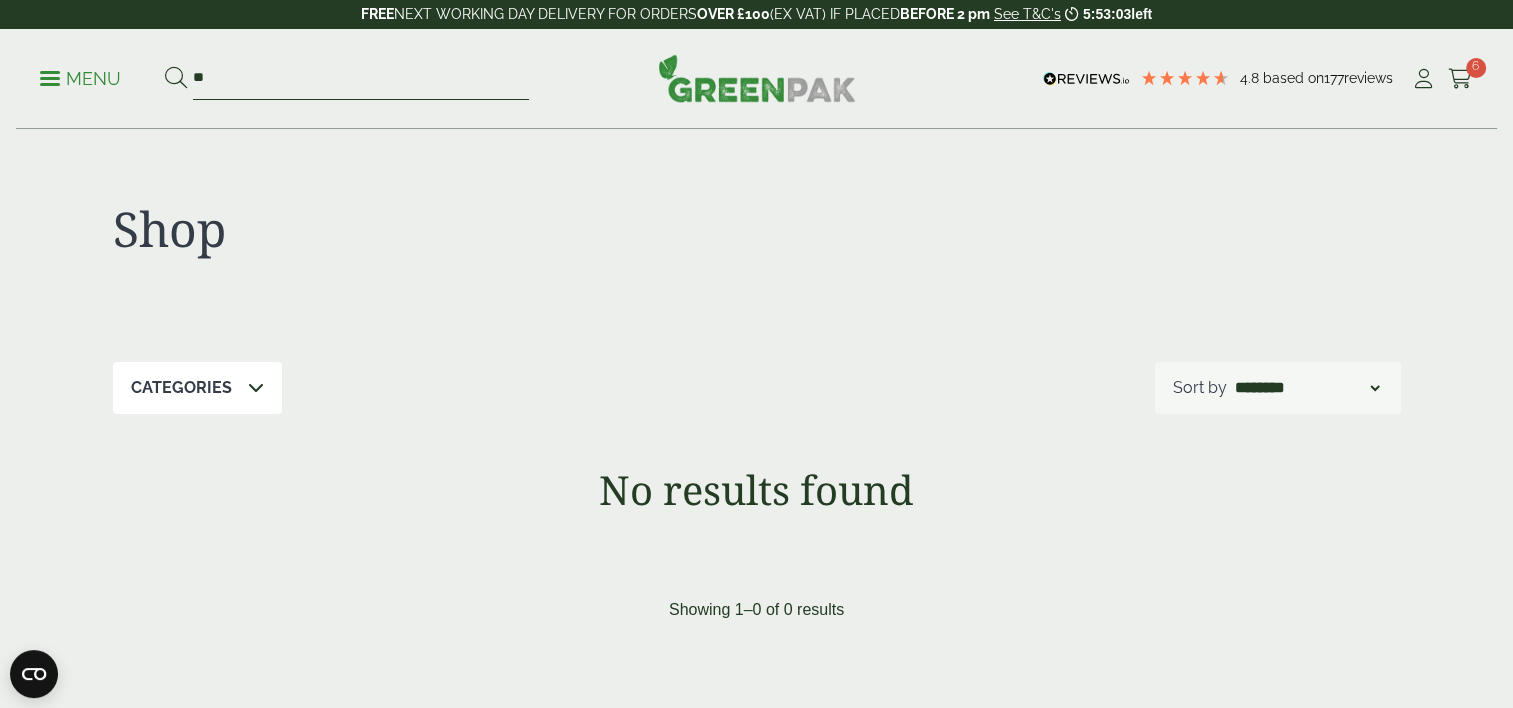 click on "**" at bounding box center (361, 79) 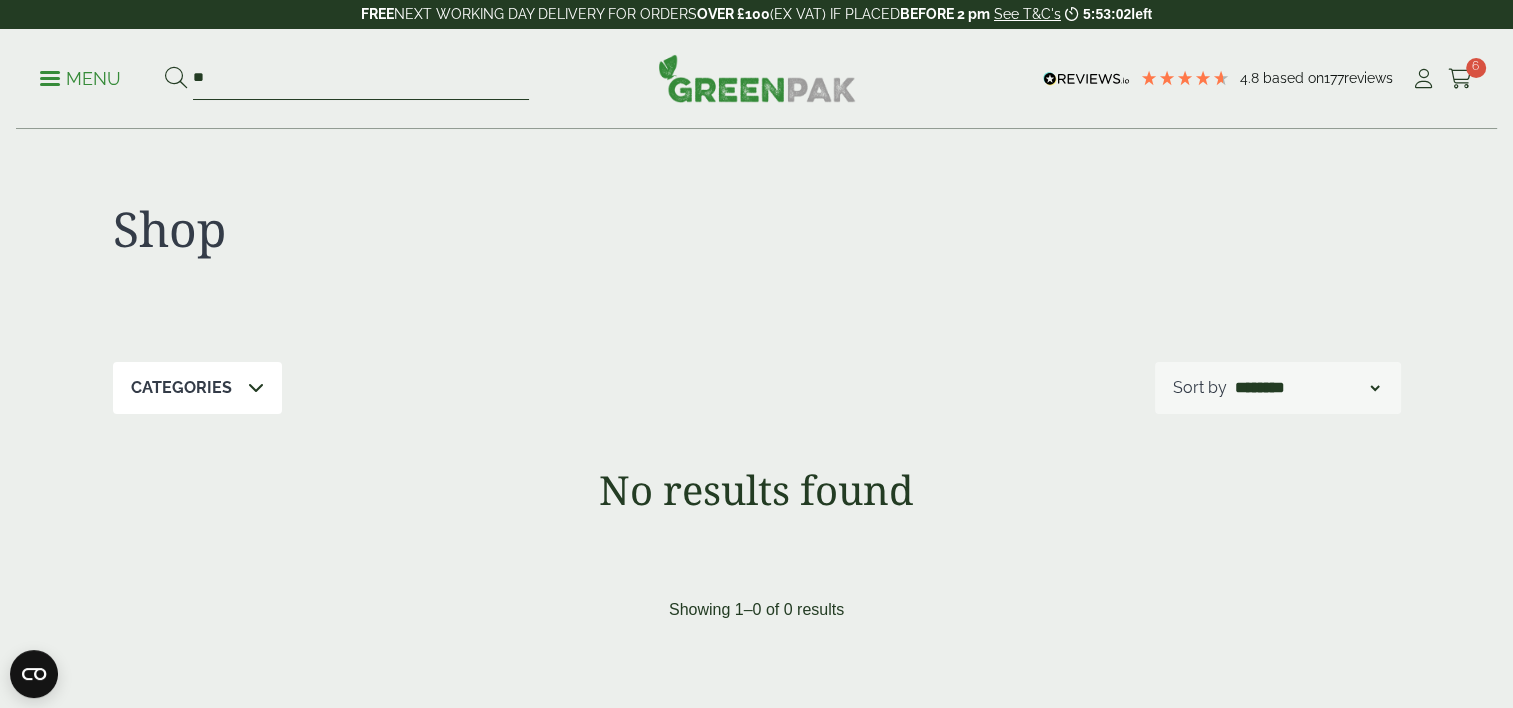 type on "*" 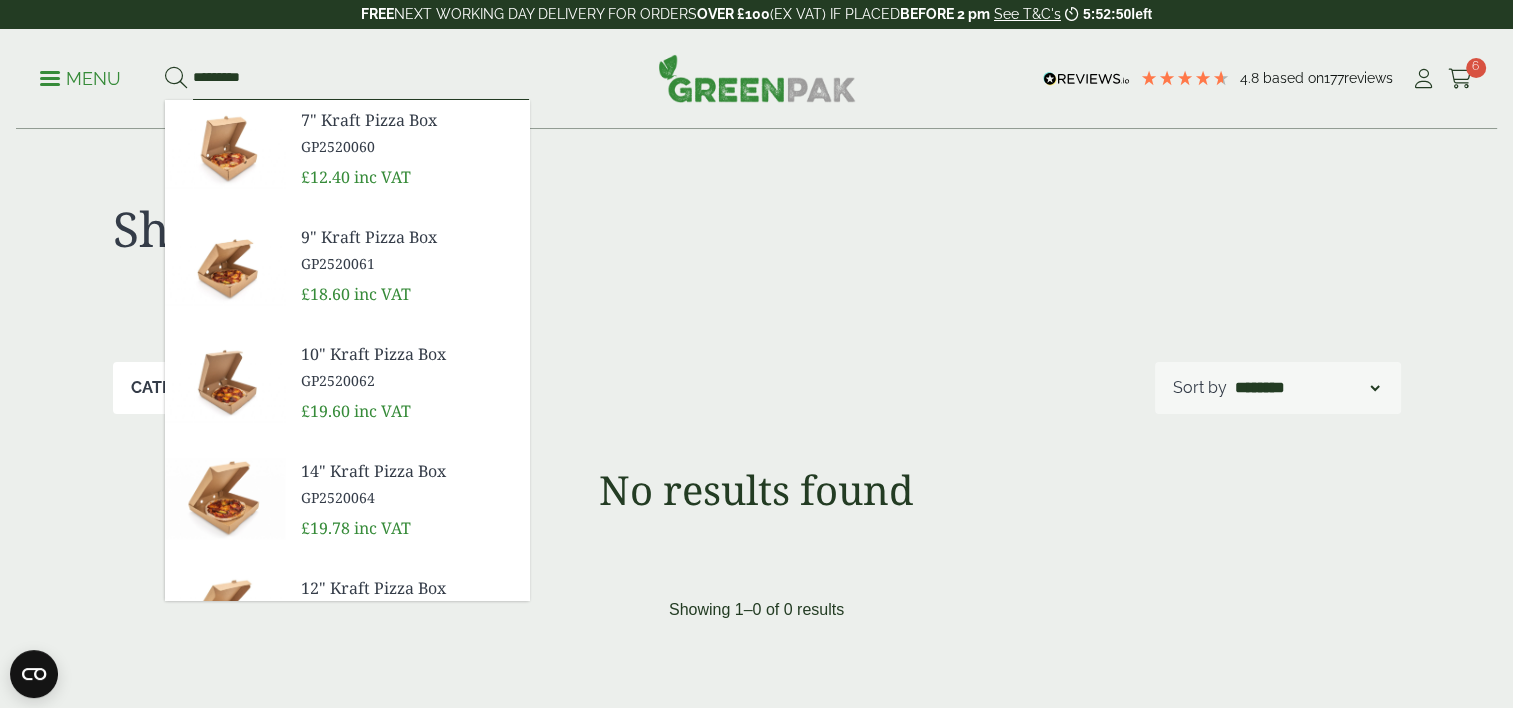 type on "*********" 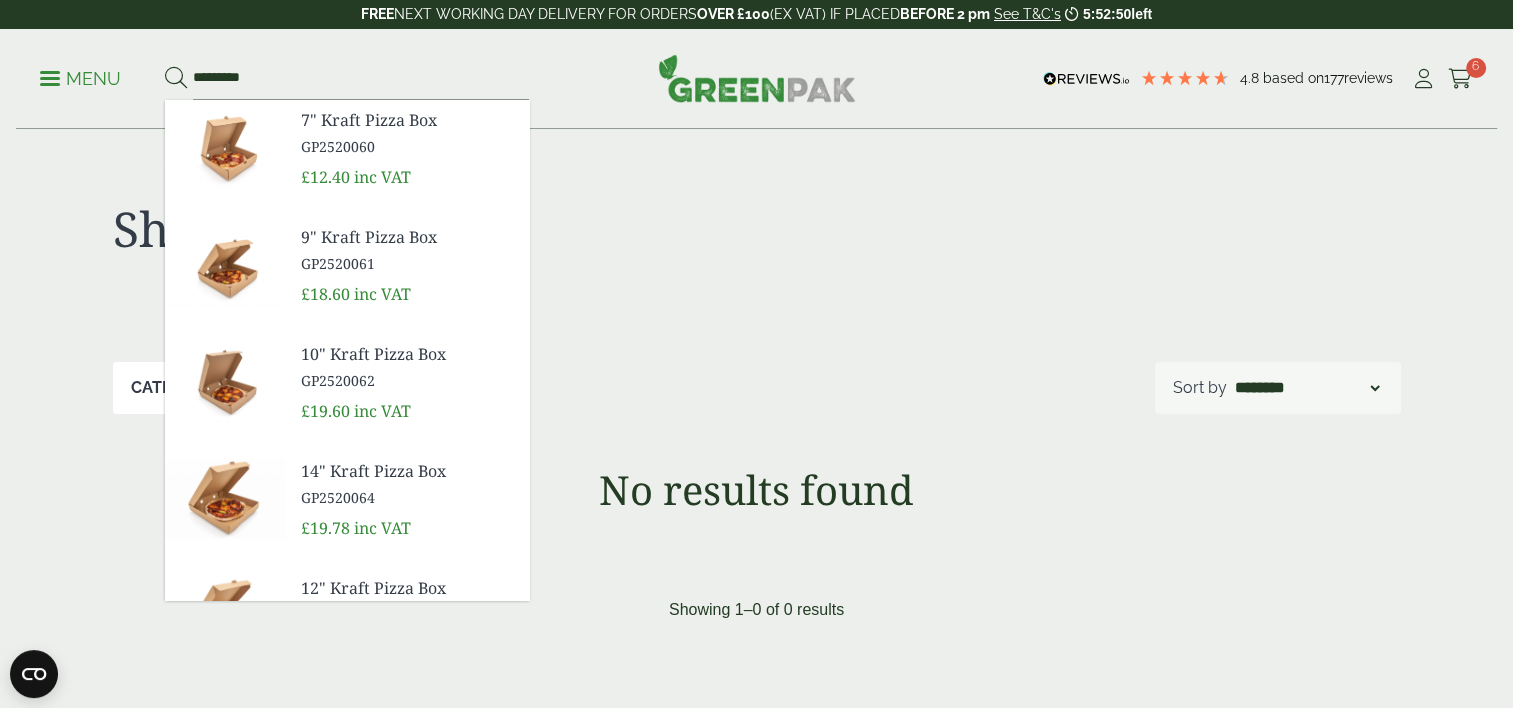 click at bounding box center [225, 148] 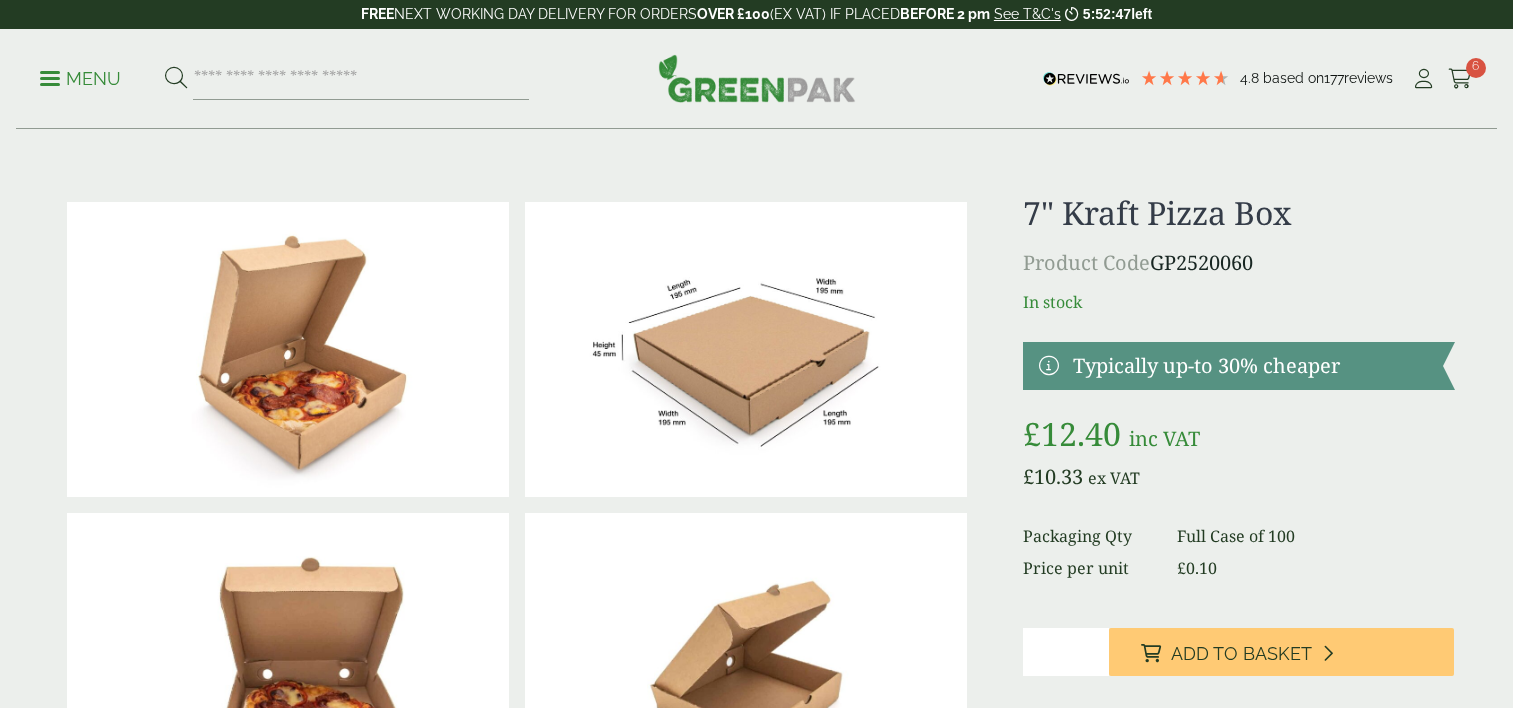 scroll, scrollTop: 0, scrollLeft: 0, axis: both 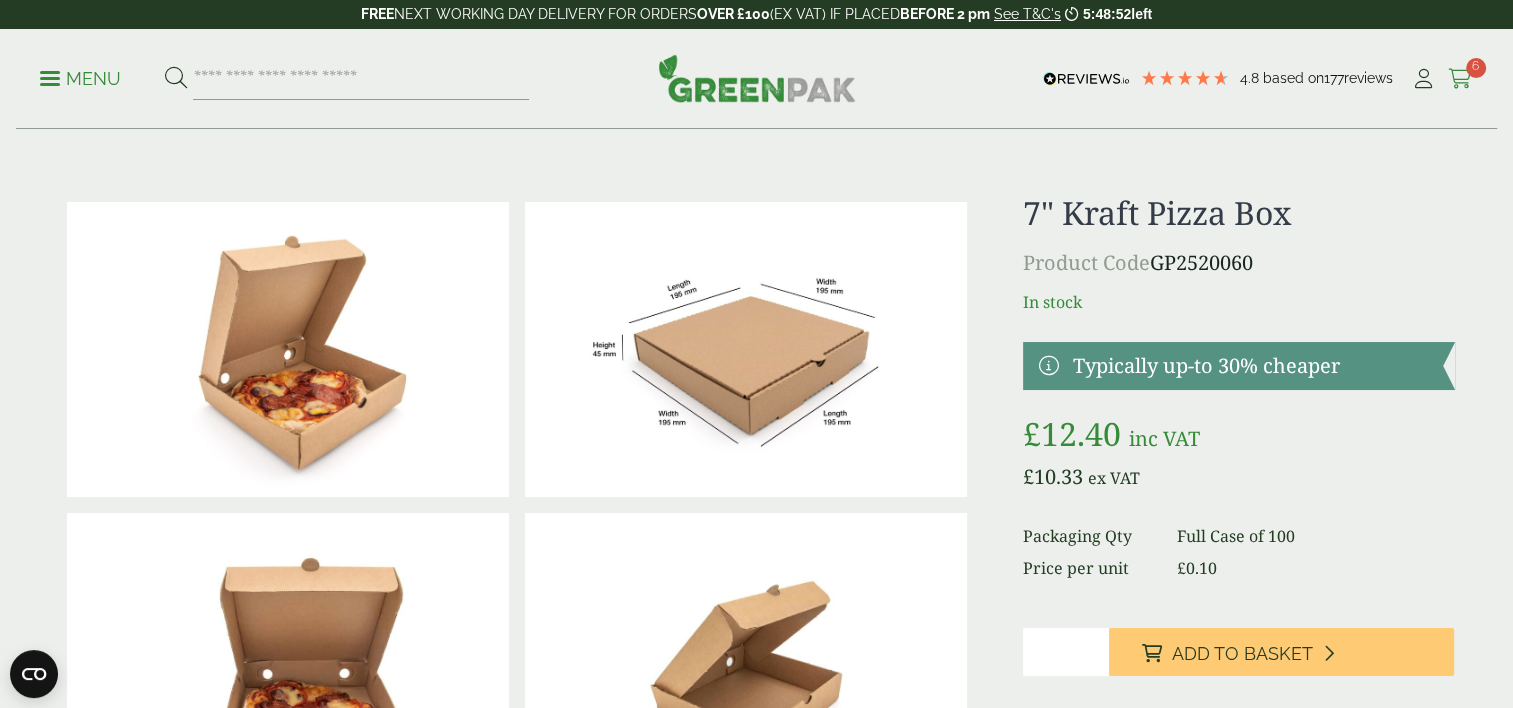 click at bounding box center (1460, 79) 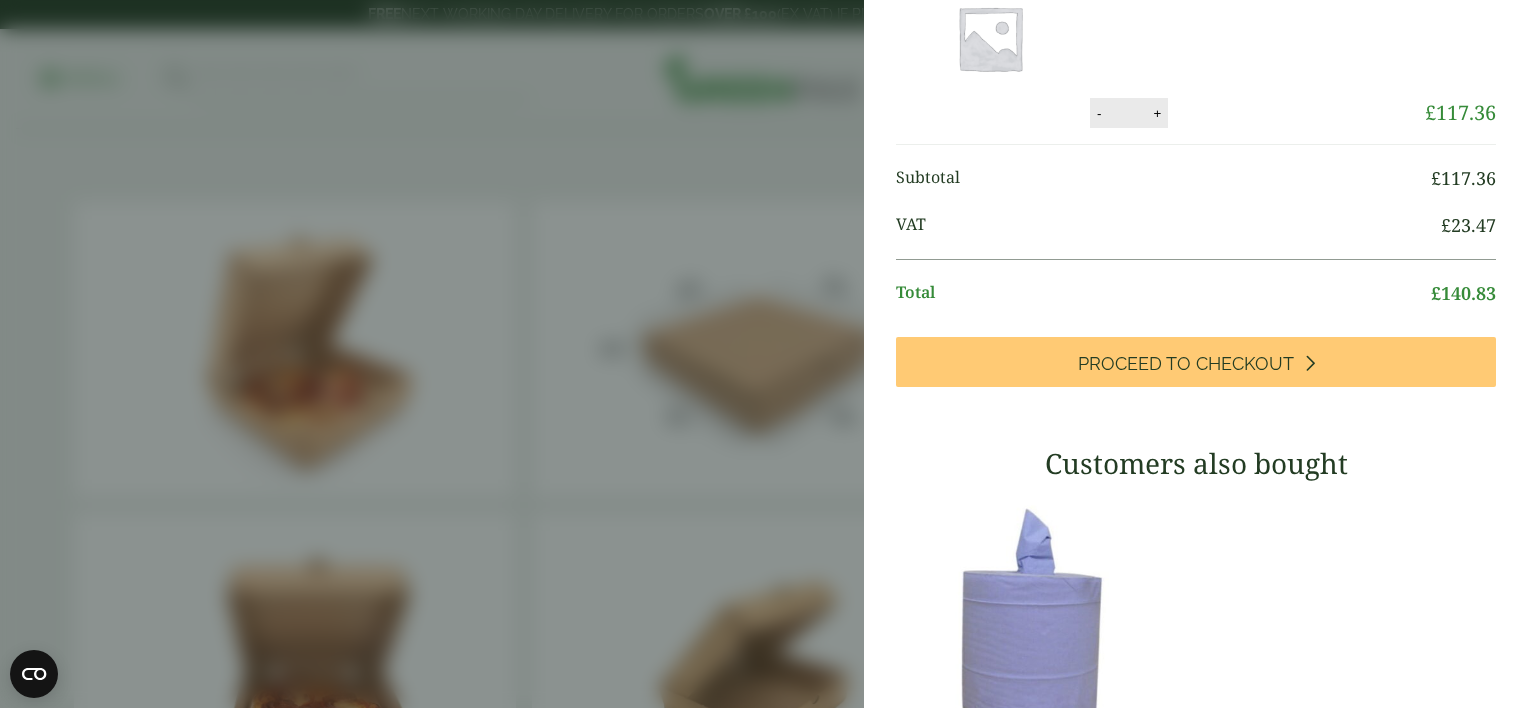 scroll, scrollTop: 100, scrollLeft: 0, axis: vertical 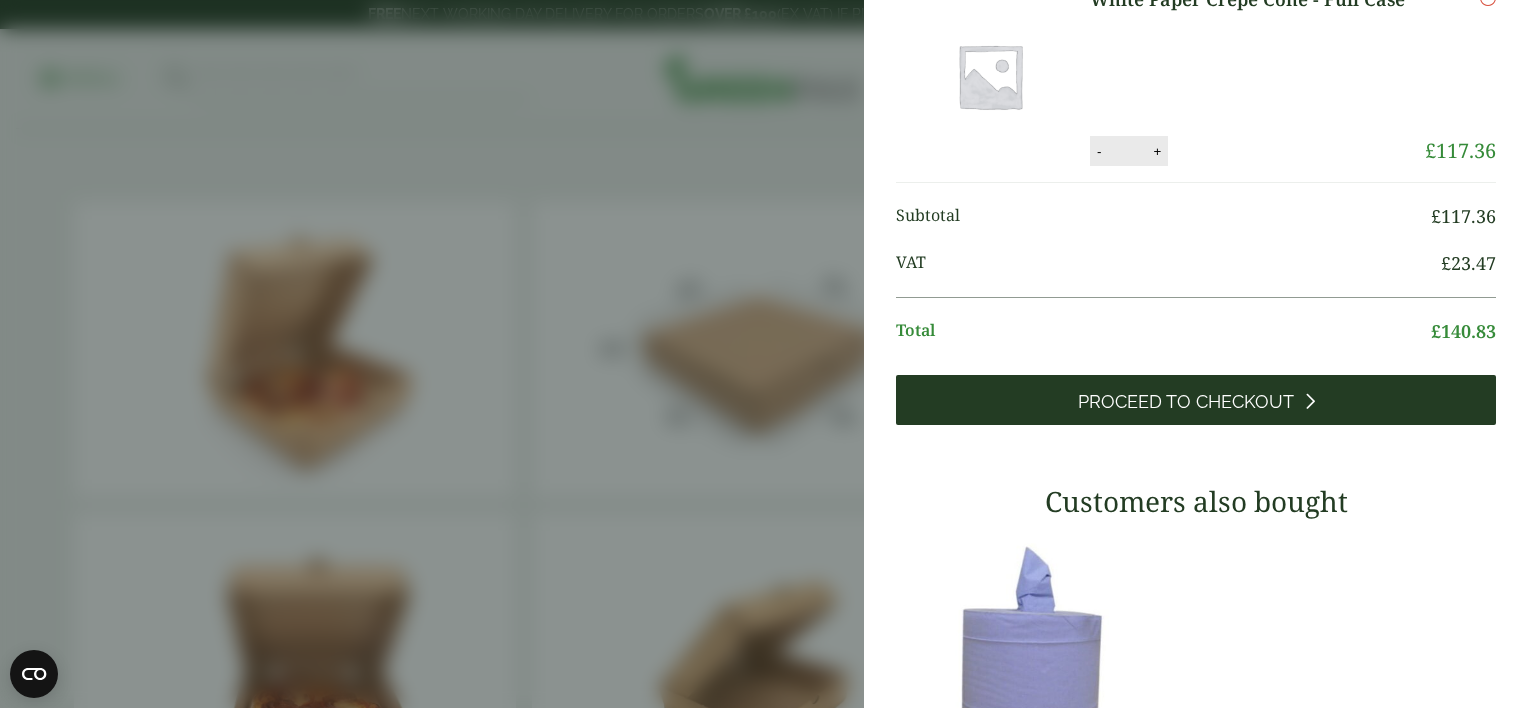 click on "Proceed to Checkout" at bounding box center [1186, 402] 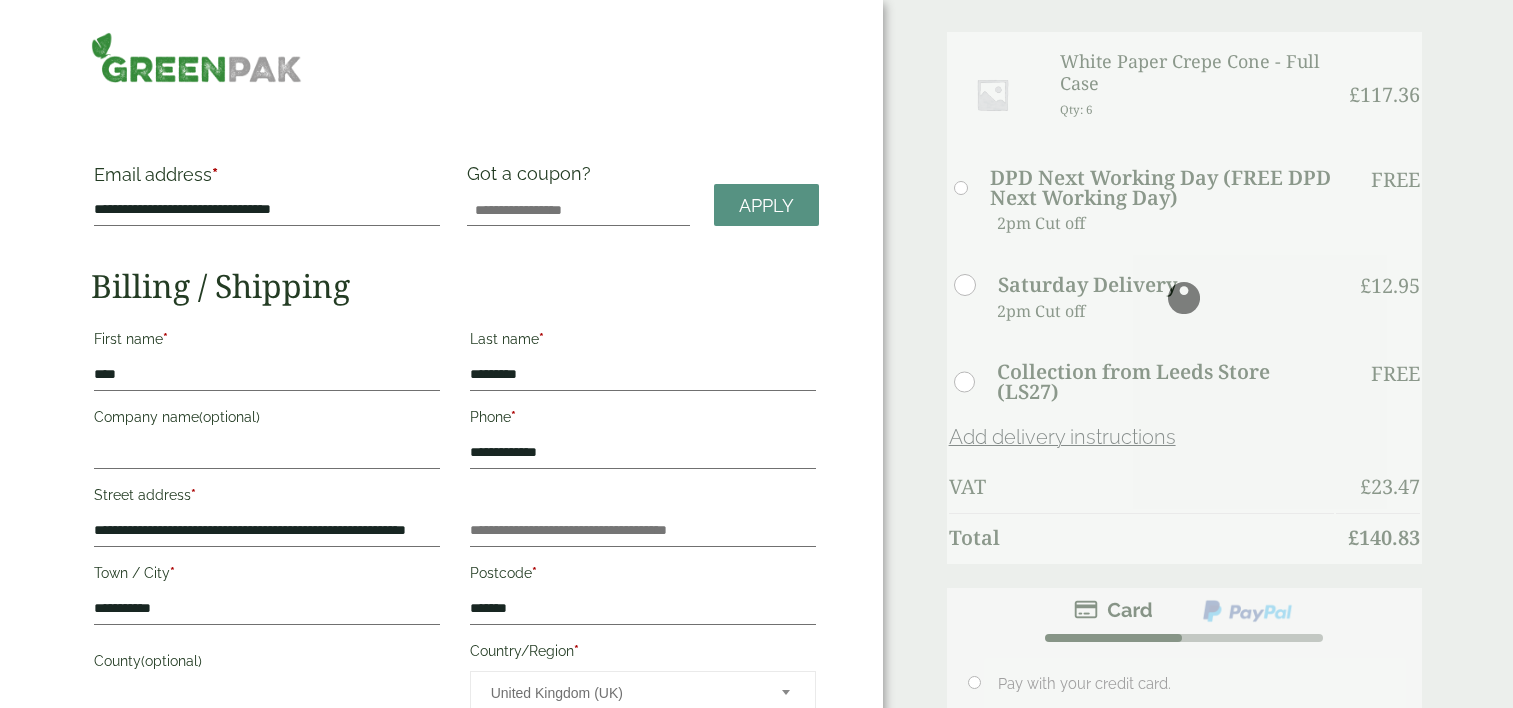scroll, scrollTop: 0, scrollLeft: 0, axis: both 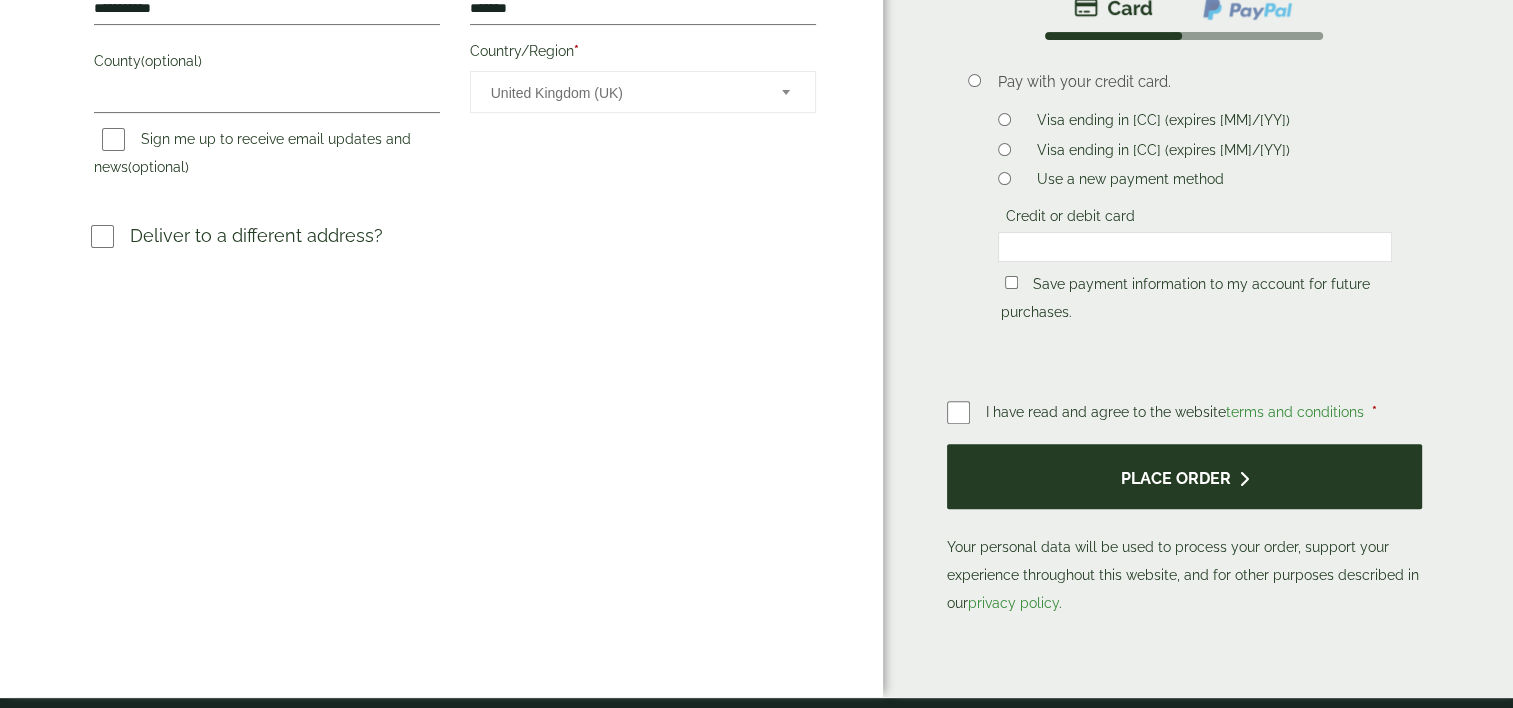 click on "Place order" at bounding box center [1185, 476] 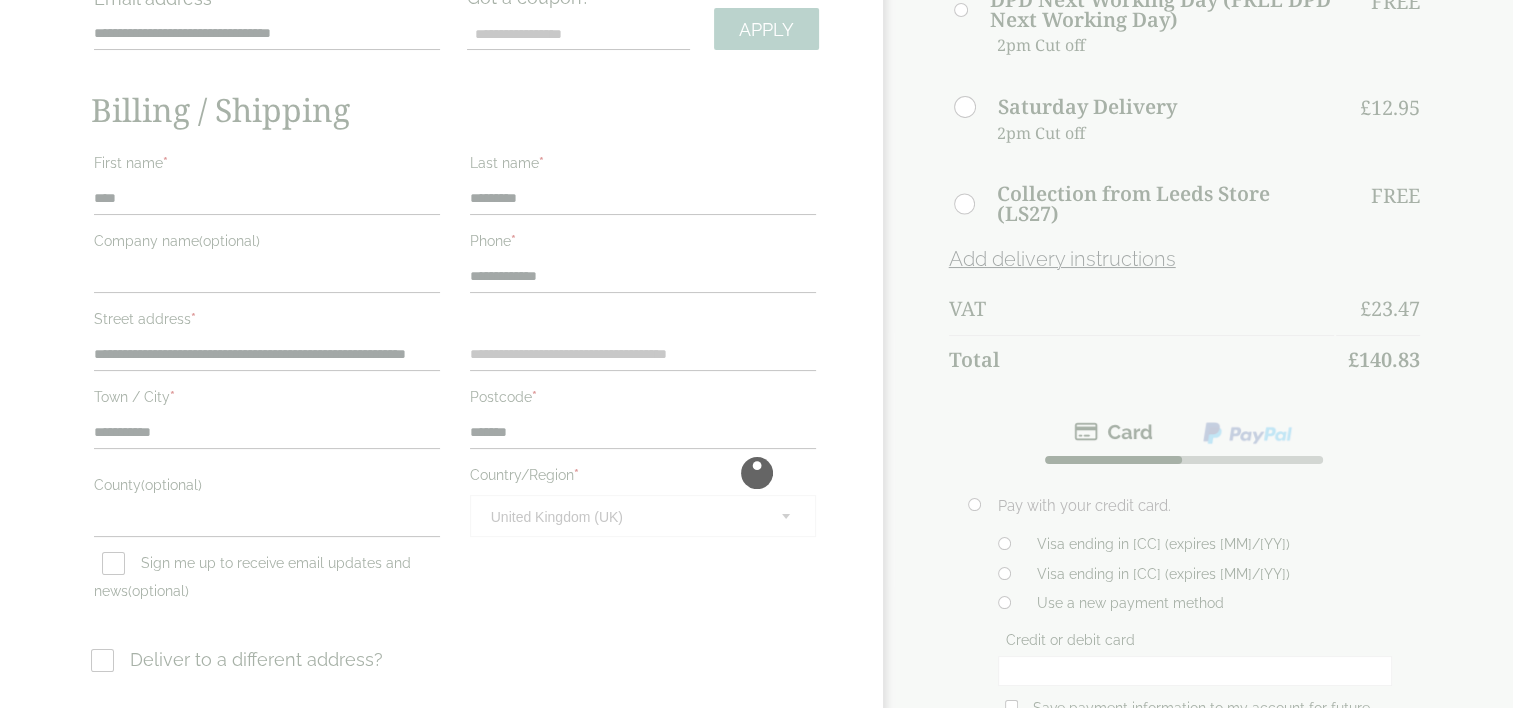scroll, scrollTop: 0, scrollLeft: 0, axis: both 